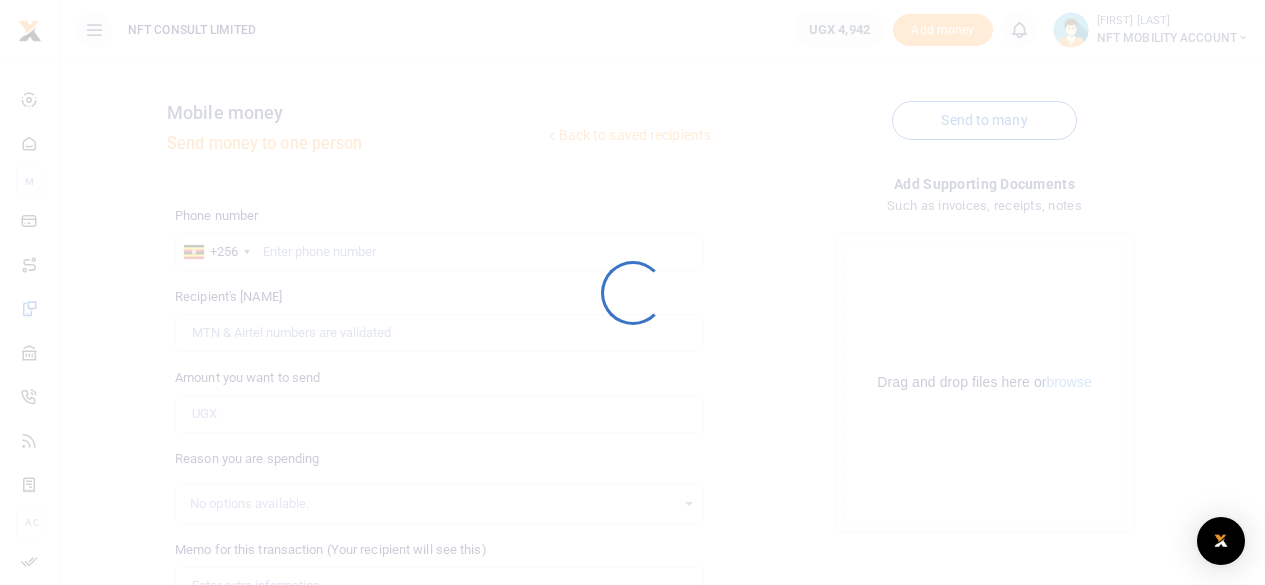 scroll, scrollTop: 0, scrollLeft: 0, axis: both 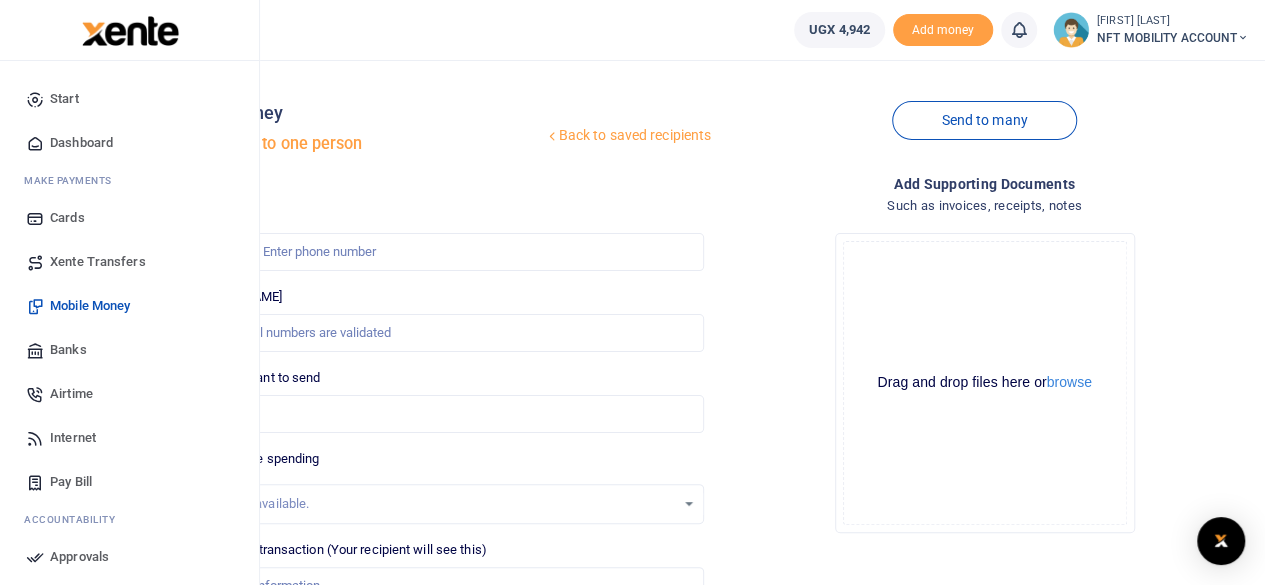 click on "Banks" at bounding box center [68, 350] 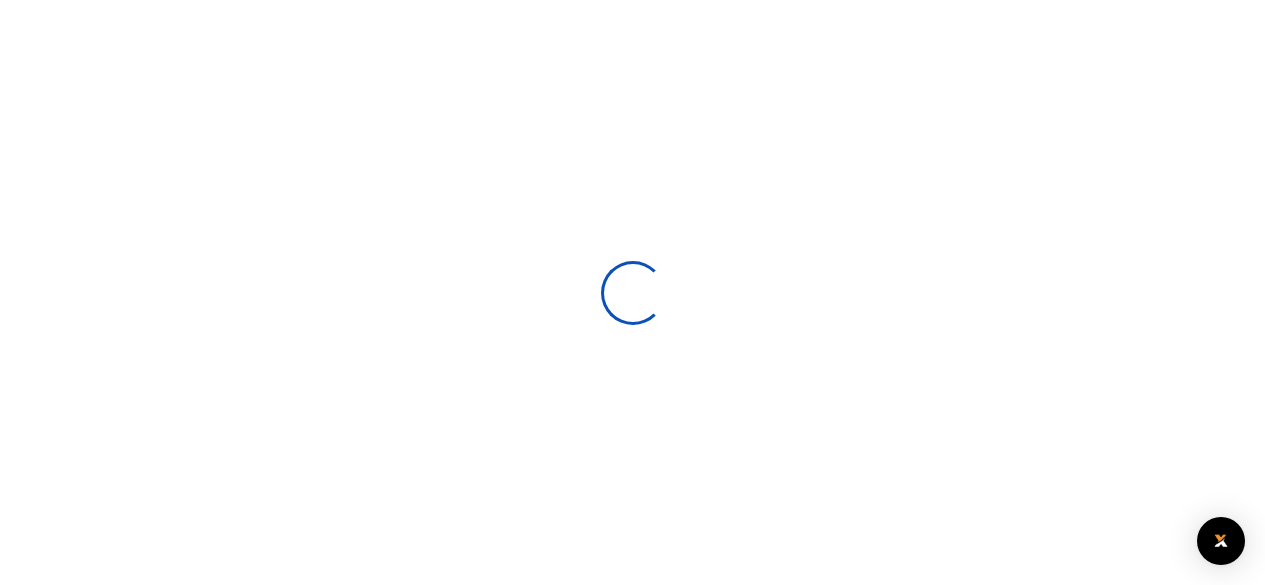 scroll, scrollTop: 0, scrollLeft: 0, axis: both 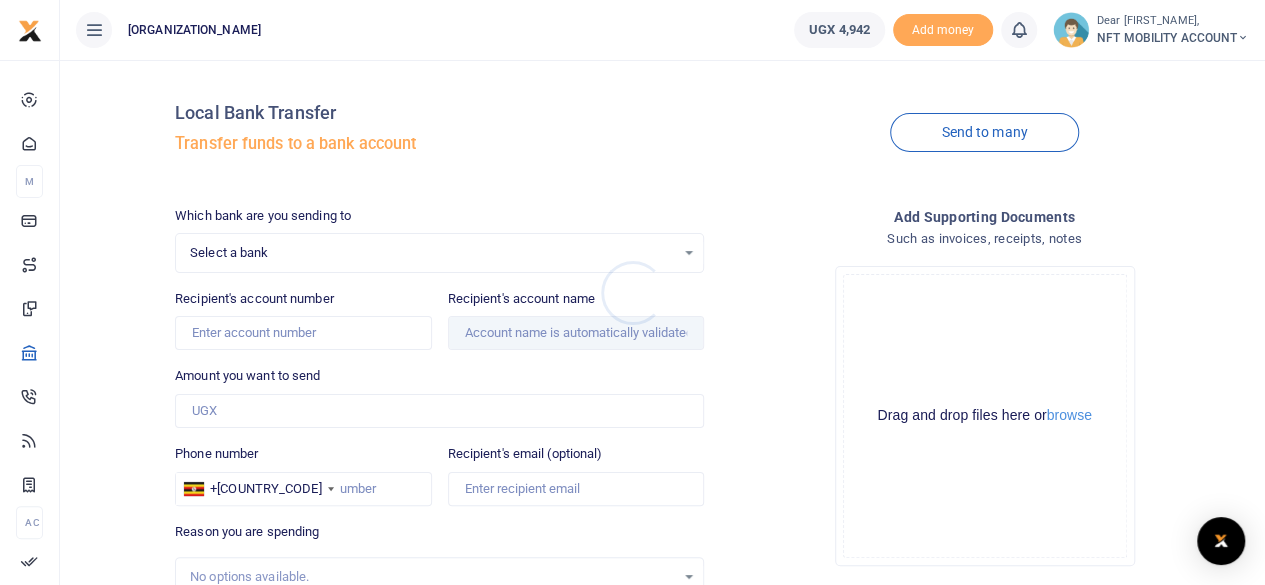 click at bounding box center [632, 292] 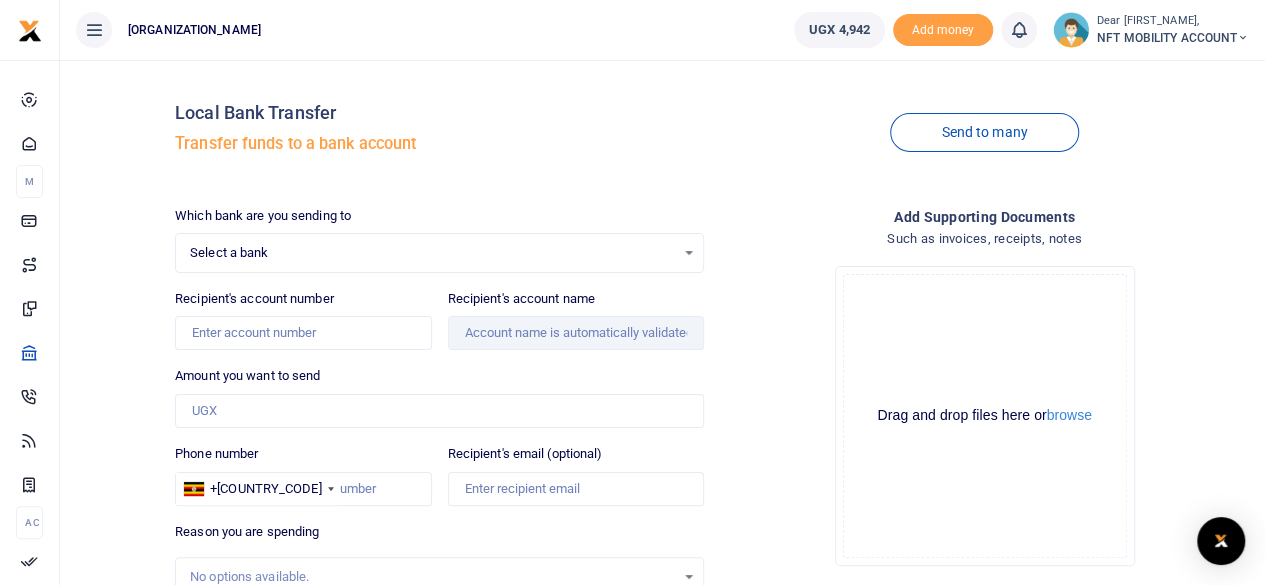 click on "Select a bank" at bounding box center (432, 253) 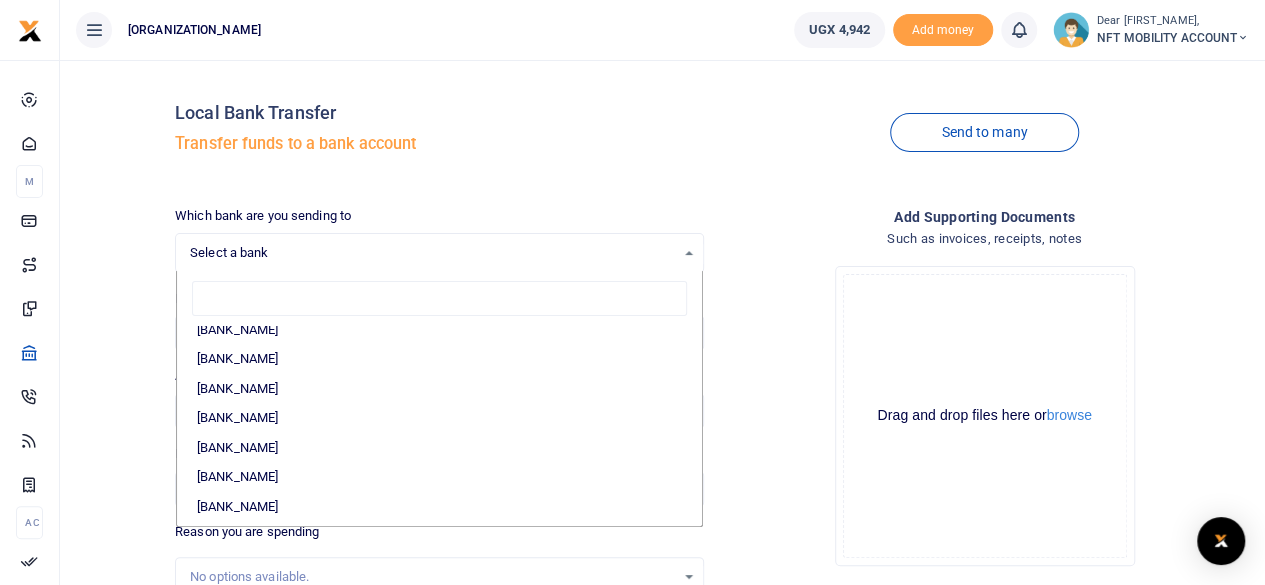 scroll, scrollTop: 500, scrollLeft: 0, axis: vertical 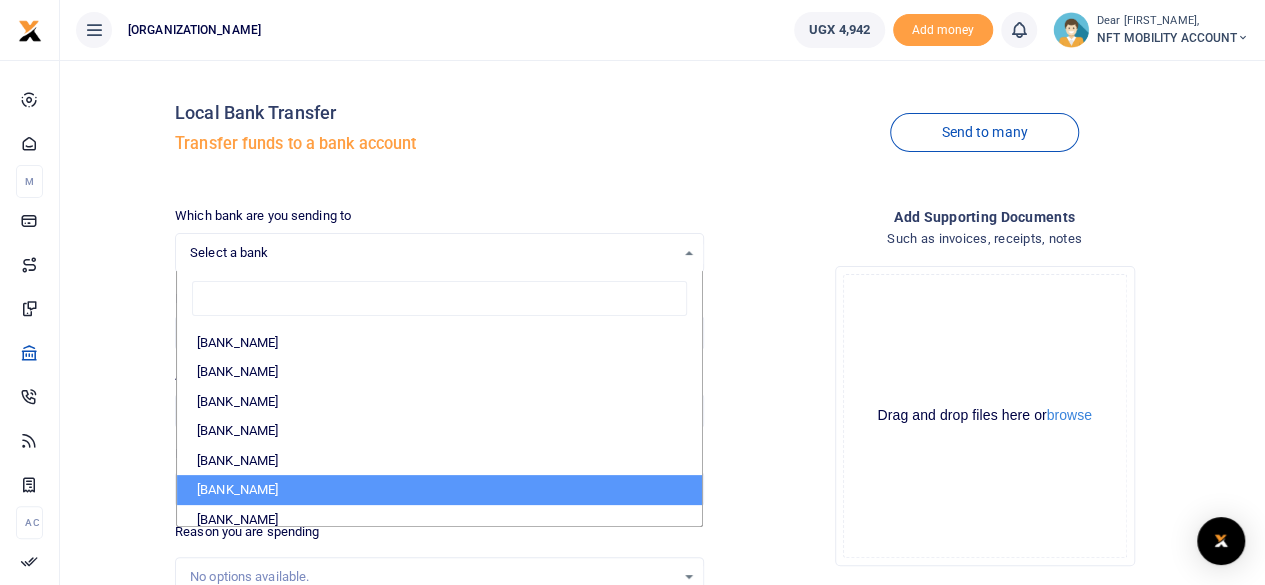 click on "[BANK_NAME]" at bounding box center (439, 490) 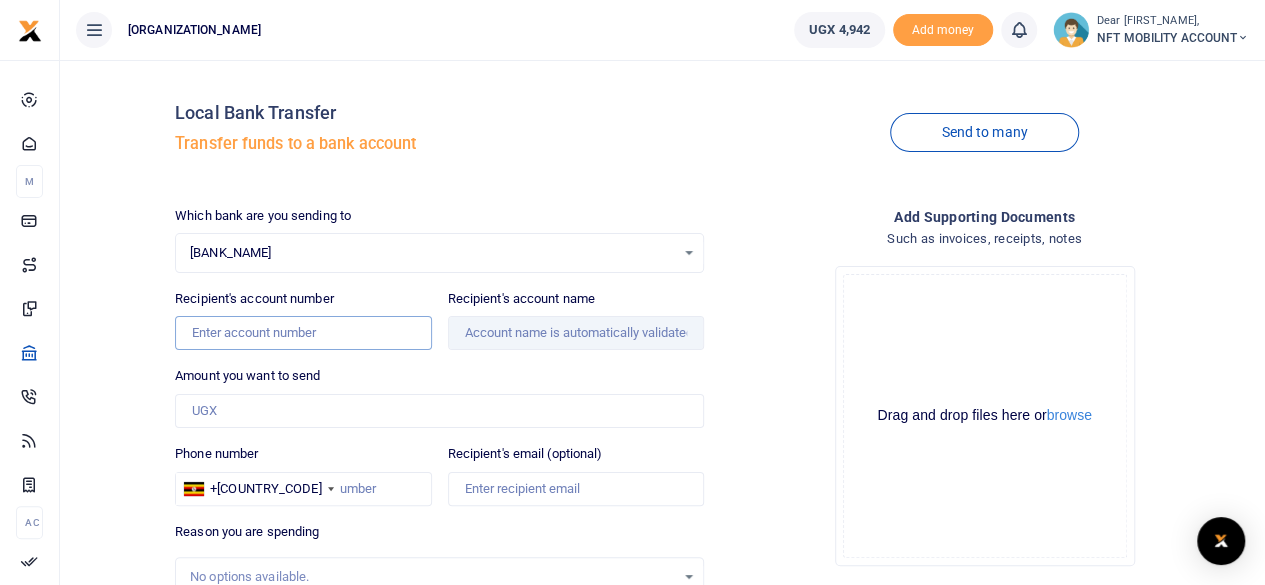 click on "Recipient's account number" at bounding box center (303, 333) 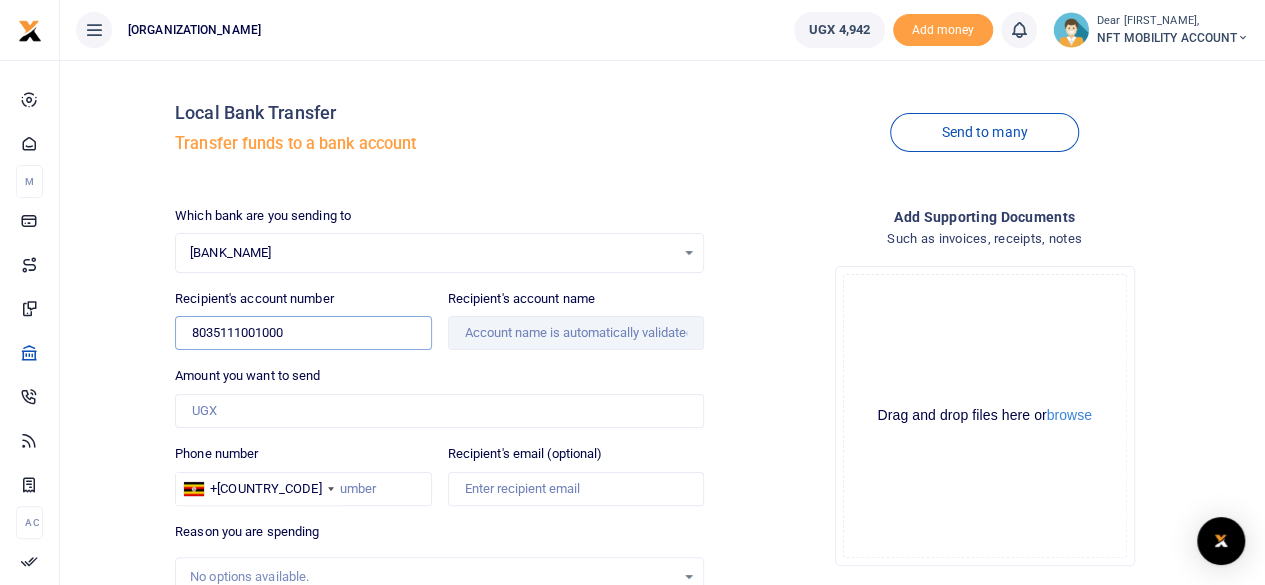 type on "8035111001000" 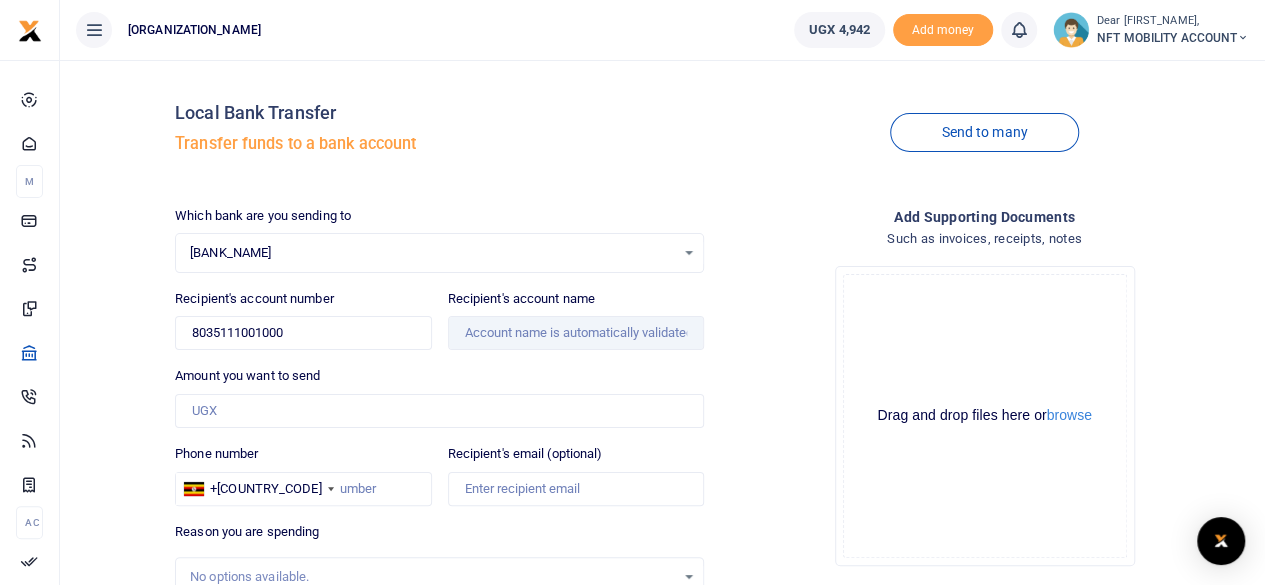 click on "Which bank are you sending to
[BANK] Select an option...
Select a bank
[BANK]
[BANK]
[BANK]
[BANK]
[BANK]
[BANK]
[BANK]
[BANK]
[BANK]
[BANK]
[BANK]
[BANK]
[BANK]
[BANK]
[BANK]
[BANK]
[BANK]
[BANK]
[BANK]
[BANK]
[BANK]
[BANK]
[BANK]
[BANK]
[BANK]
Recipient's account number
[ACCOUNT_NUMBER]
[PHONE_CODE]" at bounding box center [439, 497] 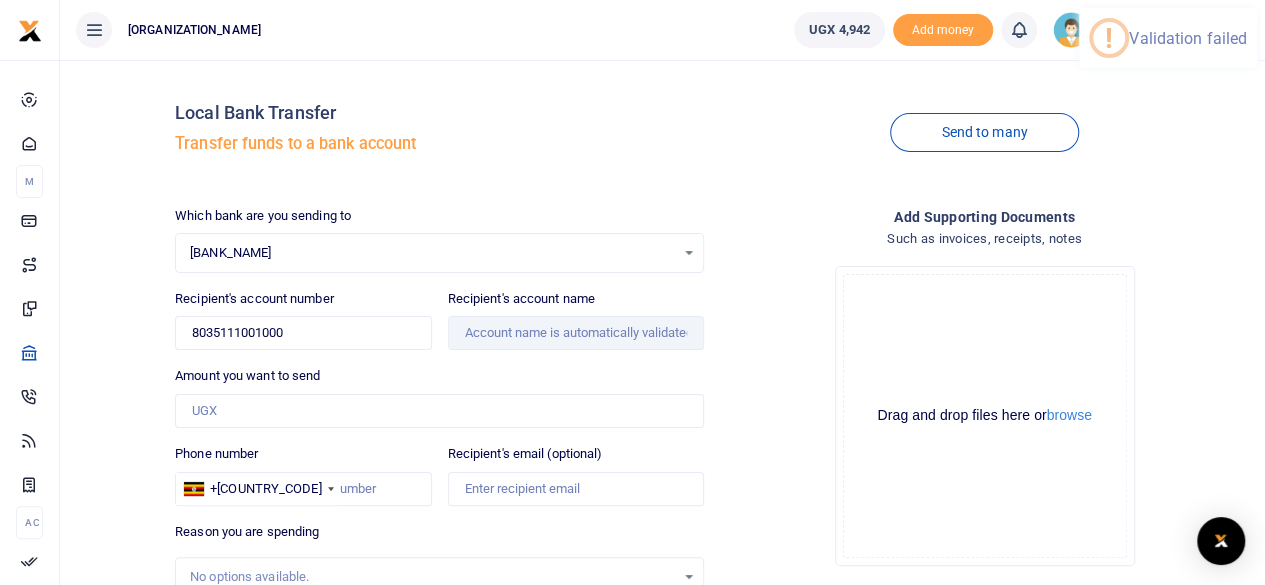click on "[BANK_NAME]" at bounding box center [432, 253] 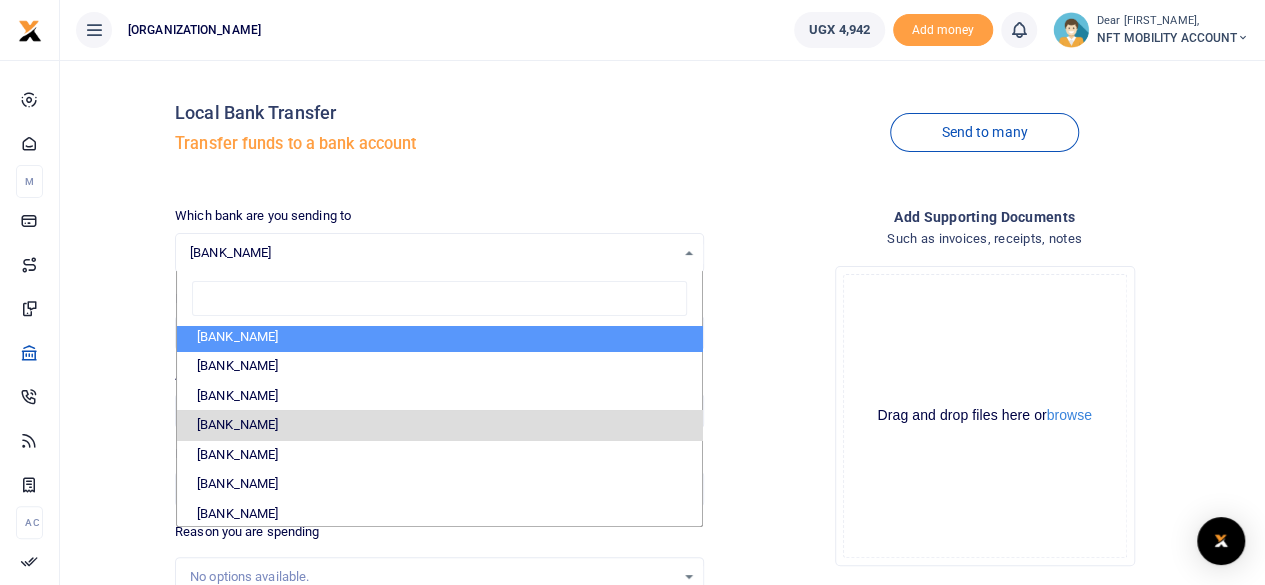 scroll, scrollTop: 596, scrollLeft: 0, axis: vertical 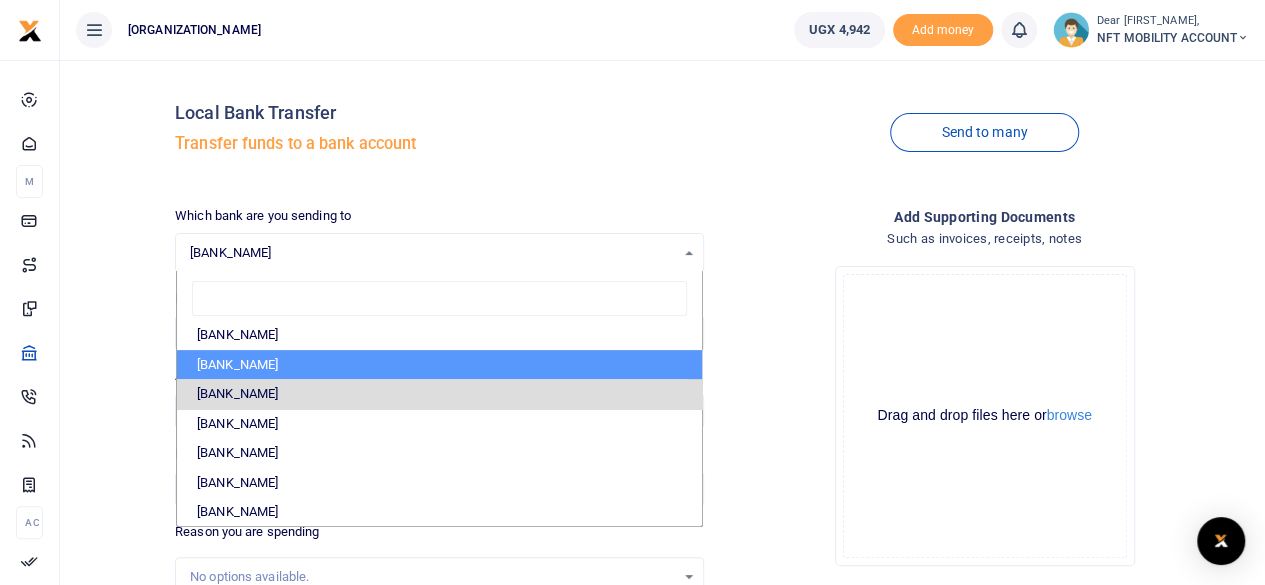click on "[BANK_NAME]" at bounding box center (439, 365) 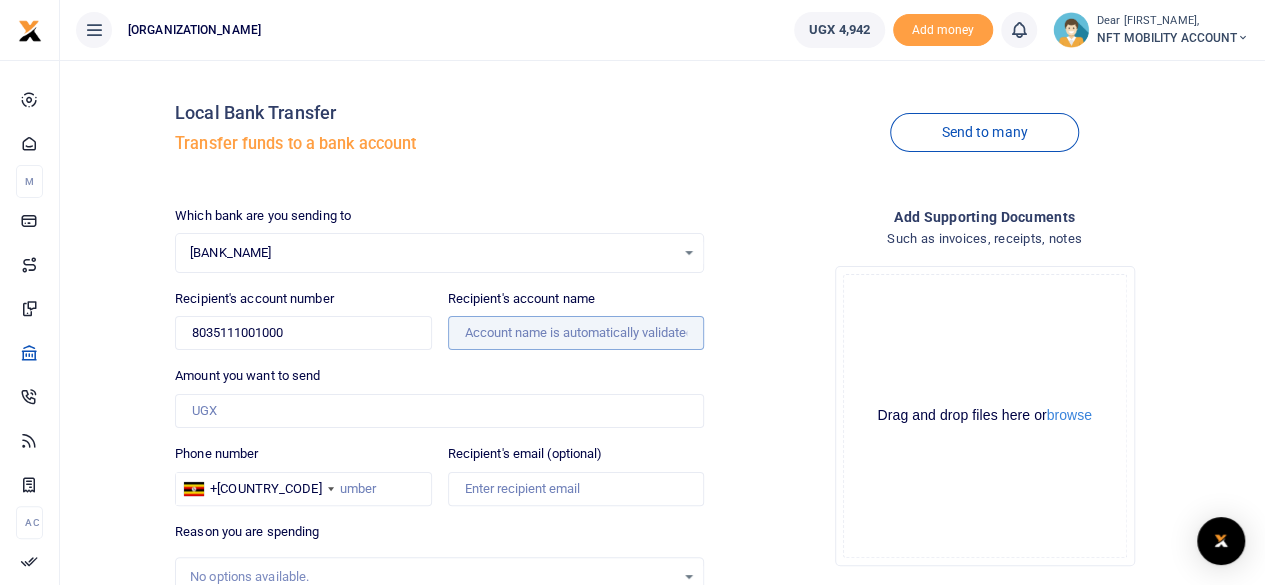 click on "Recipient's account name" at bounding box center (576, 333) 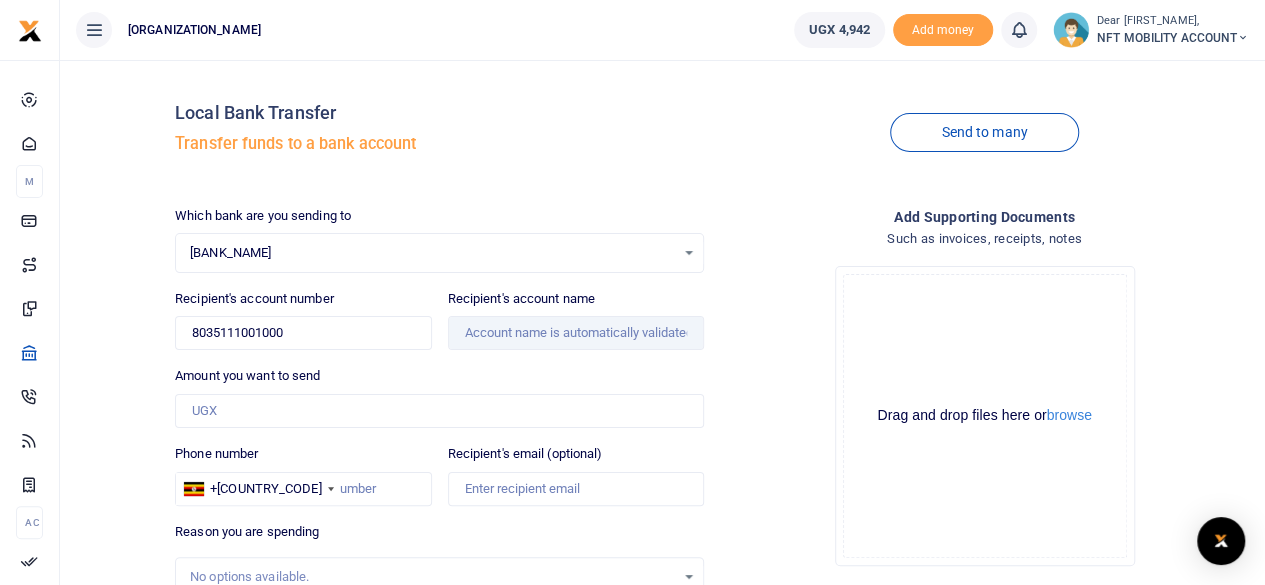 click on "Recipient's account number
[ACCOUNT_NUMBER]
Account number is required." at bounding box center [303, 320] 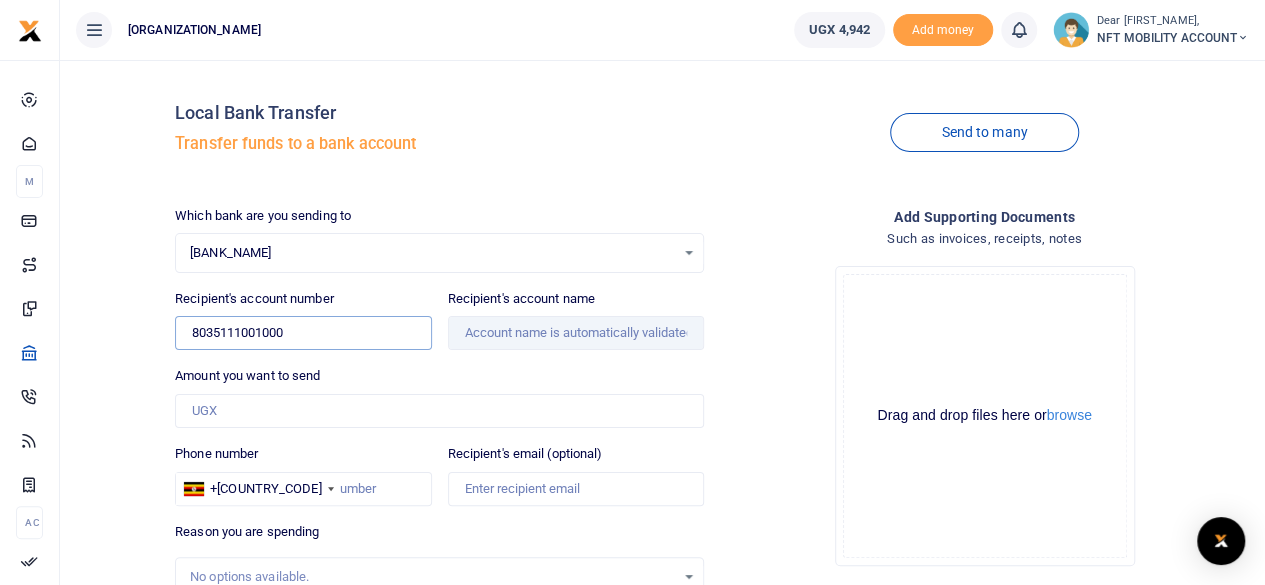 click on "8035111001000" at bounding box center (303, 333) 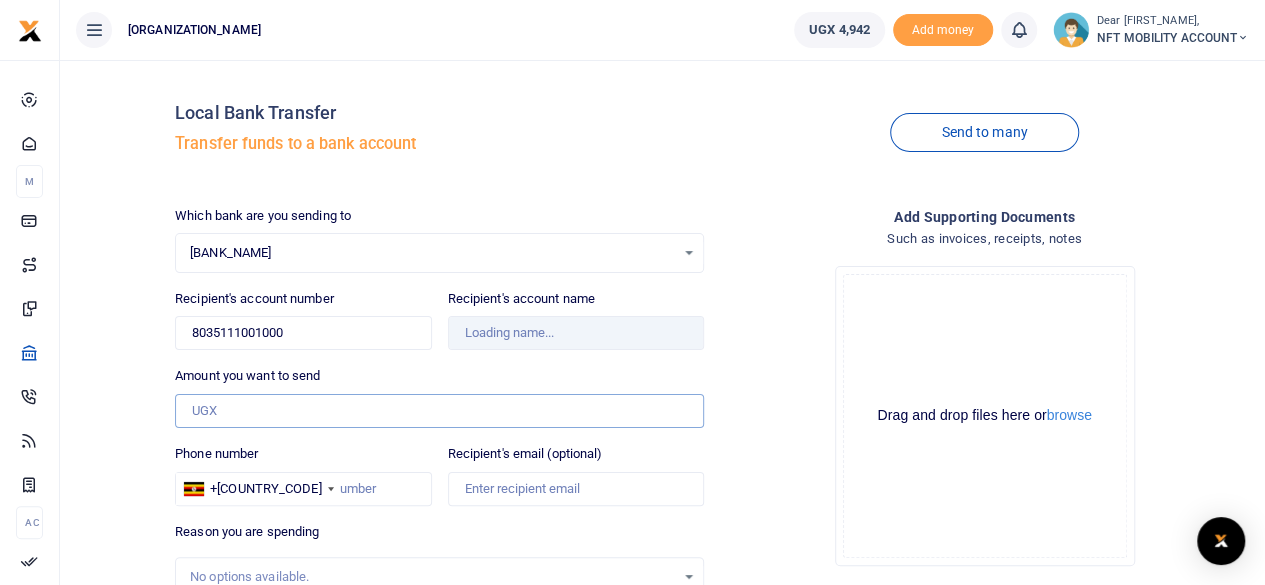 type on "87,000" 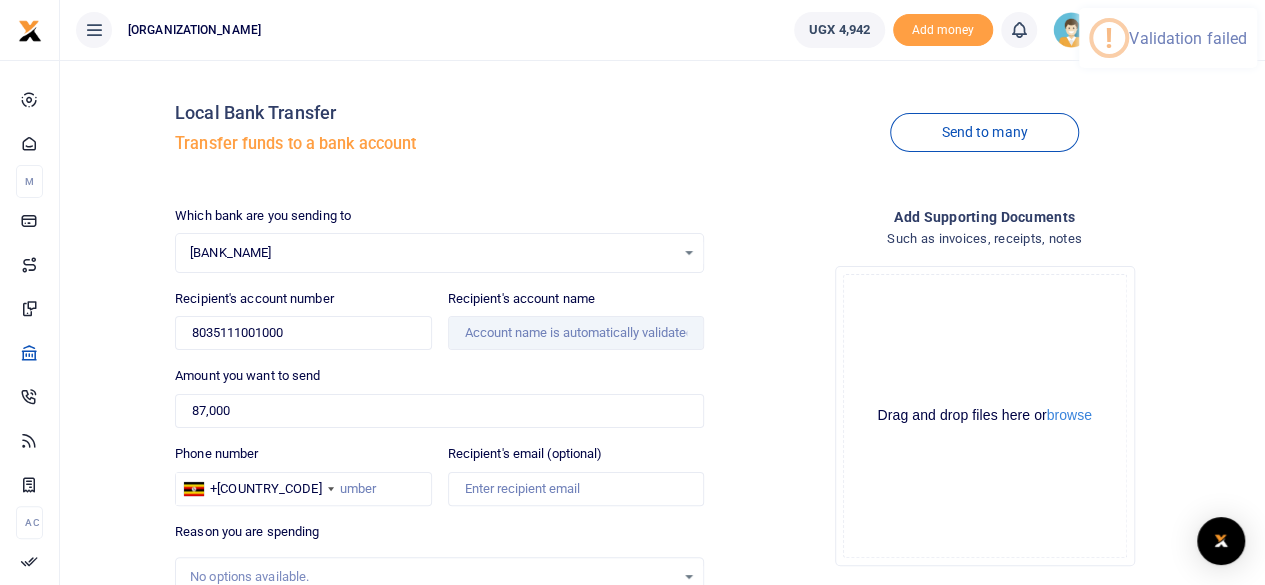 click on "[BANK_NAME]" at bounding box center [432, 253] 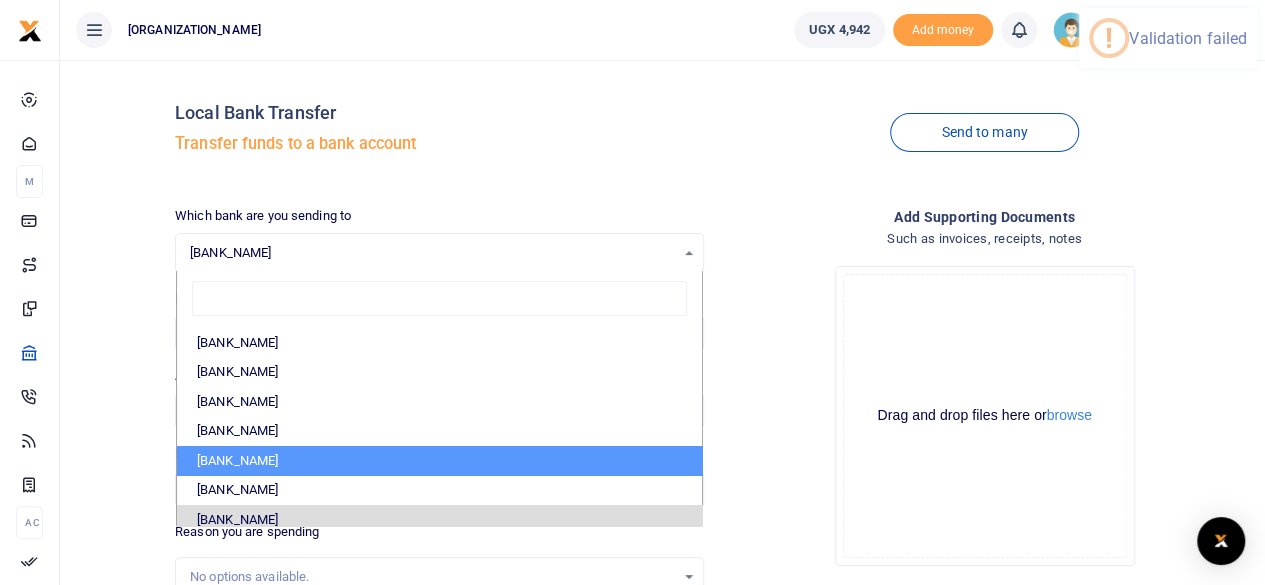 scroll, scrollTop: 500, scrollLeft: 0, axis: vertical 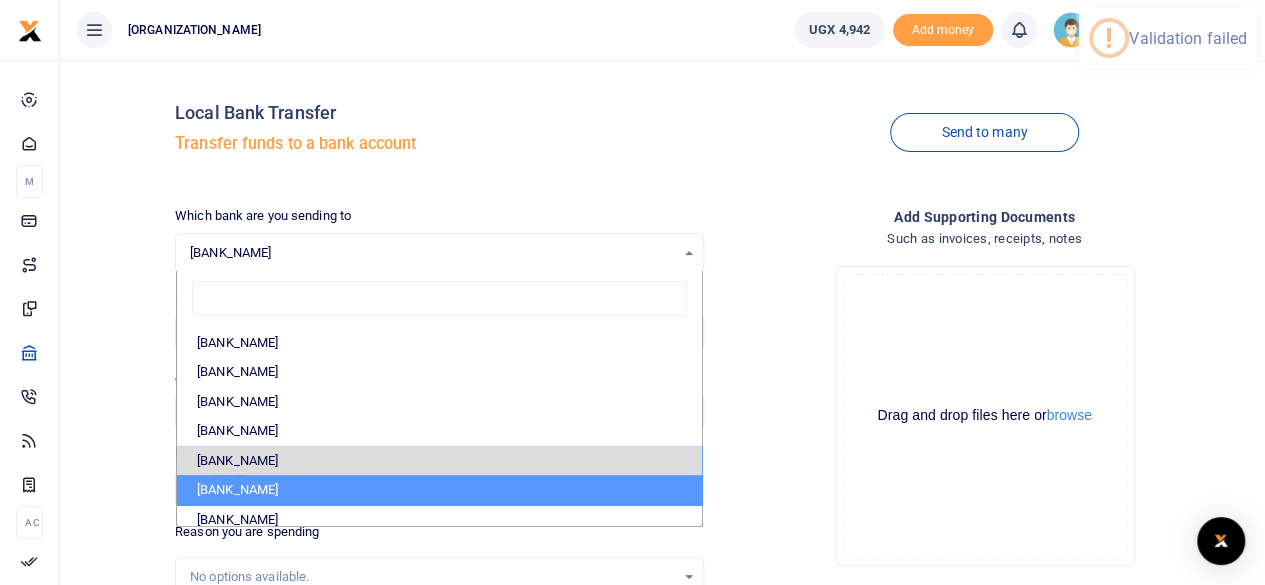 click on "[BANK_NAME]" at bounding box center [439, 490] 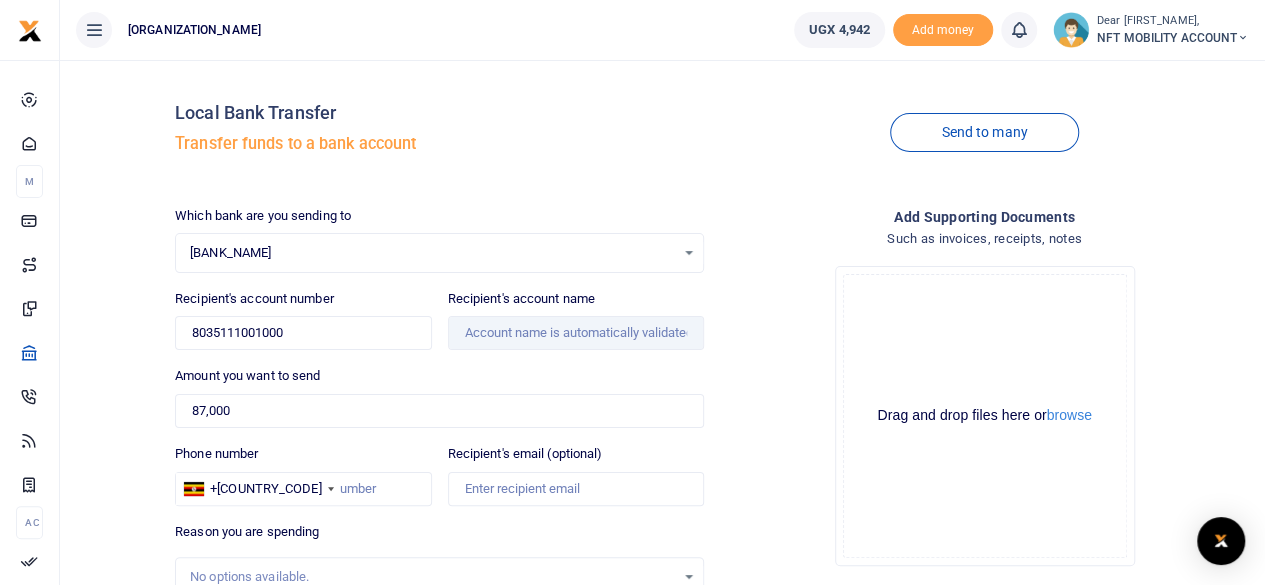 click on "Recipient's account number
[ACCOUNT_NUMBER]
Account number is required." at bounding box center [303, 320] 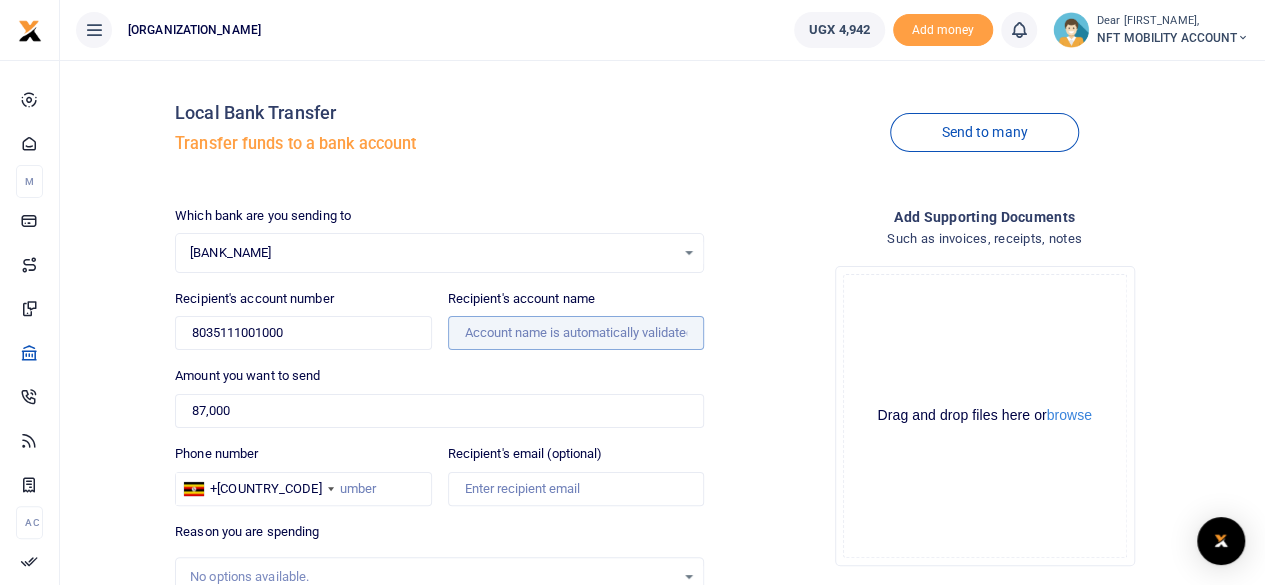 click on "Recipient's account name" at bounding box center (576, 333) 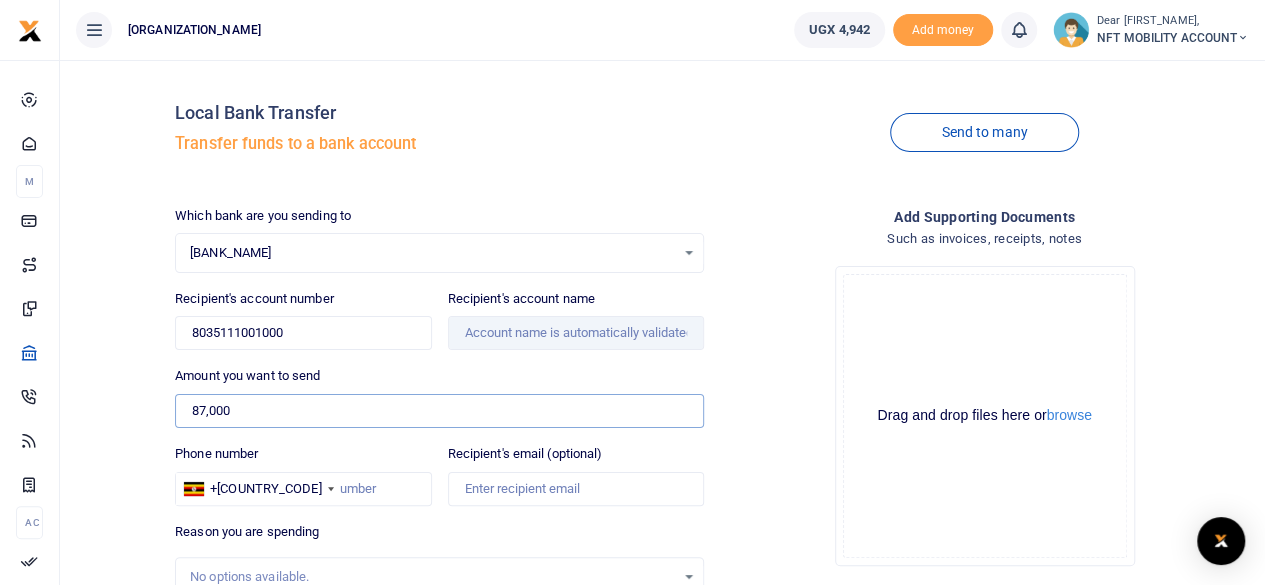 click on "87,000" at bounding box center [439, 411] 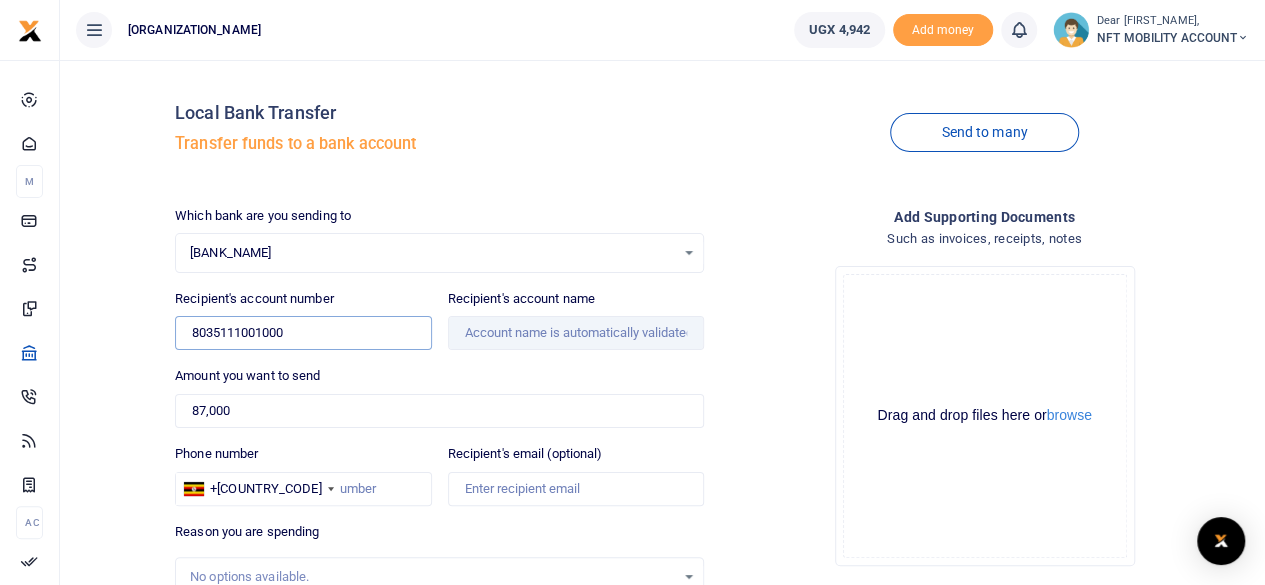 click on "8035111001000" at bounding box center (303, 333) 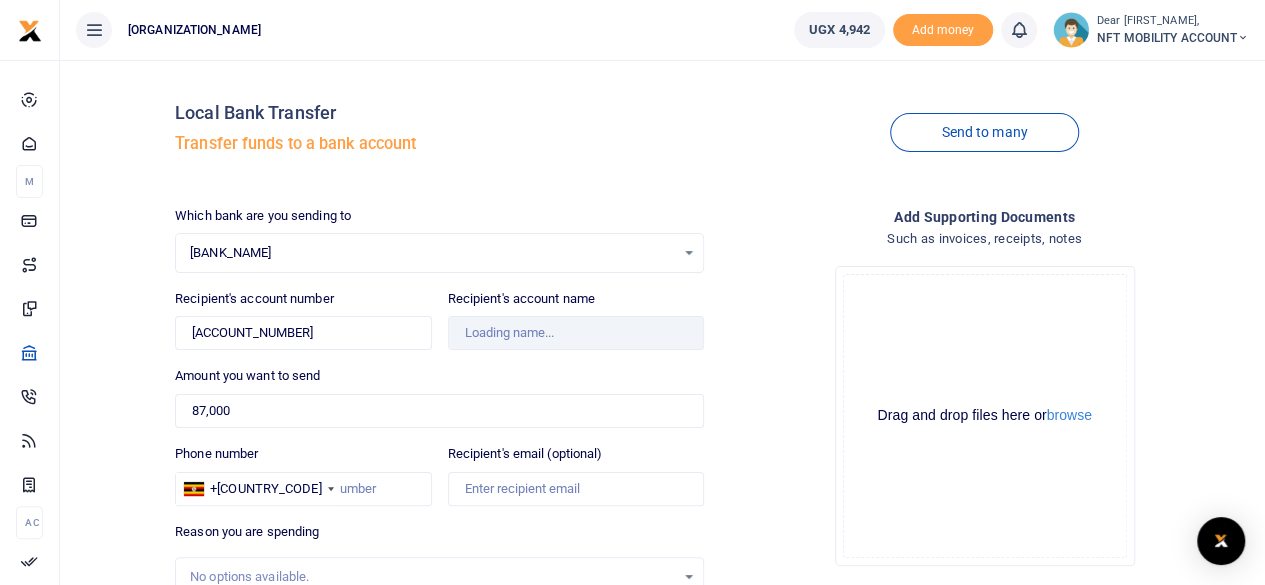 click on "Which bank are you sending to
[BANK] Select an option...
Select a bank
[BANK]
[BANK]
[BANK]
[BANK]
[BANK]
[BANK]
[BANK]
[BANK]
[BANK]
[BANK]
[BANK]
[BANK]
[BANK]
[BANK]
[BANK]
[BANK]
[BANK]
[BANK]
[BANK]
[BANK]
[BANK]
[BANK]
[BANK]
[BANK]
[BANK]
Recipient's account number
[ACCOUNT_NUMBER]
[NUMBER] +[PHONE_CODE]" at bounding box center [439, 497] 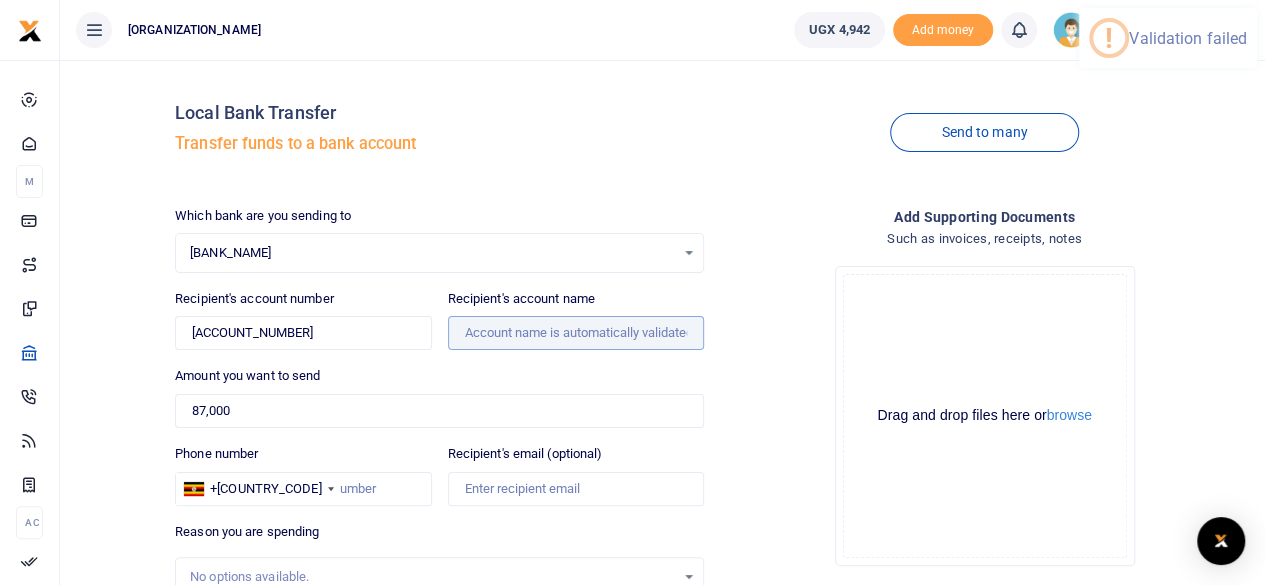 click on "Recipient's account name" at bounding box center (576, 333) 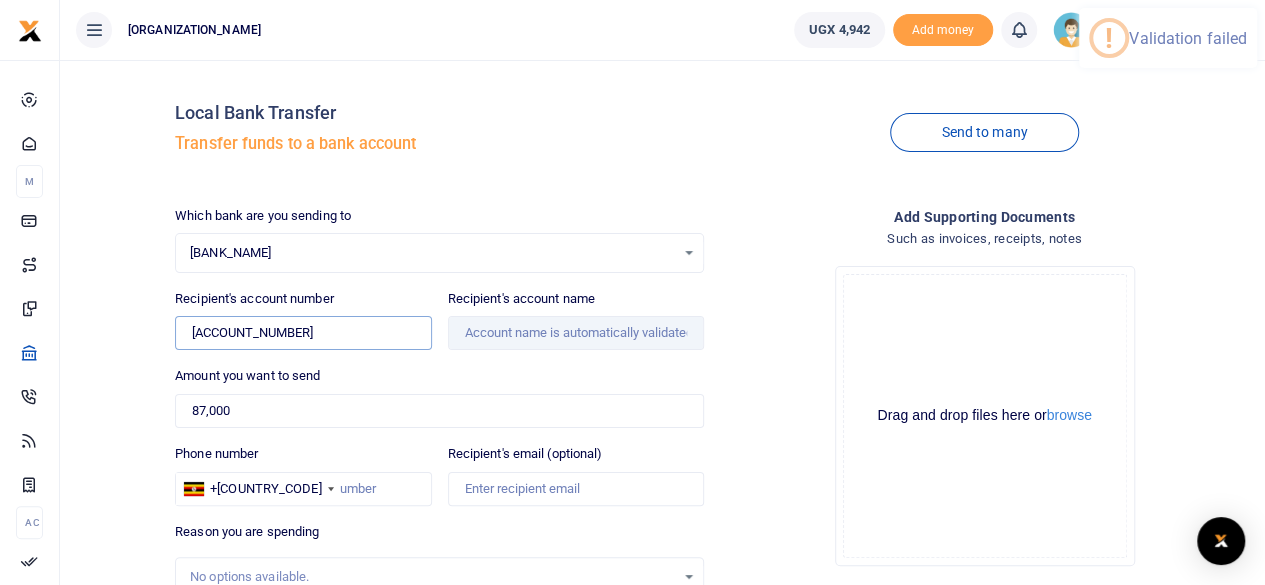 click on "[ACCOUNT_NUMBER]" at bounding box center (303, 333) 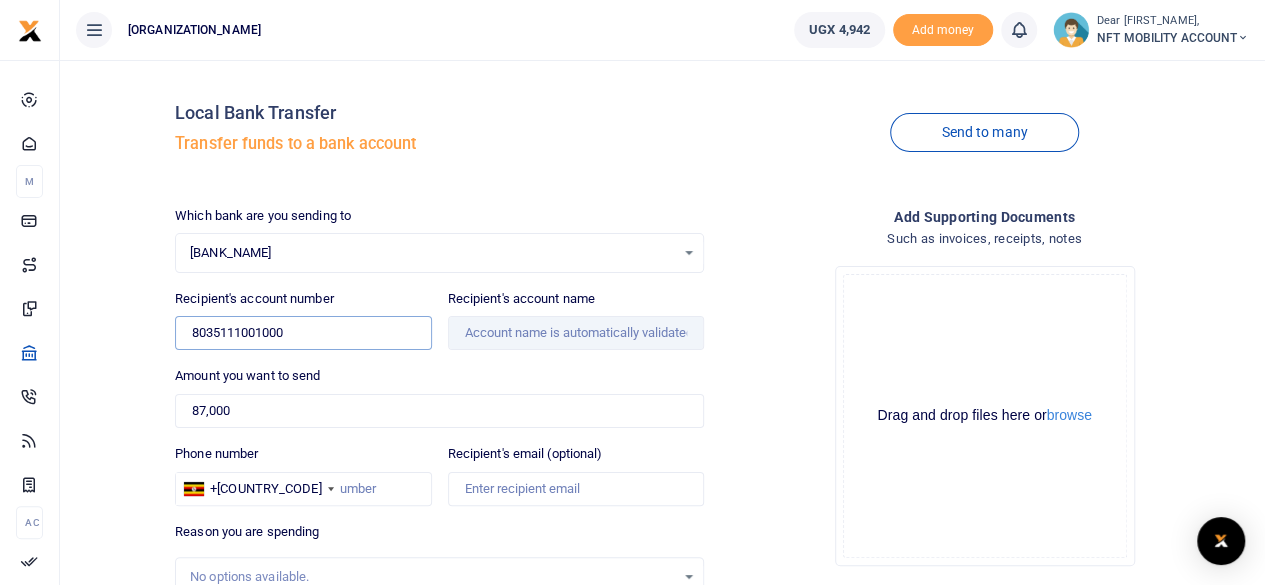 type on "8035111001000" 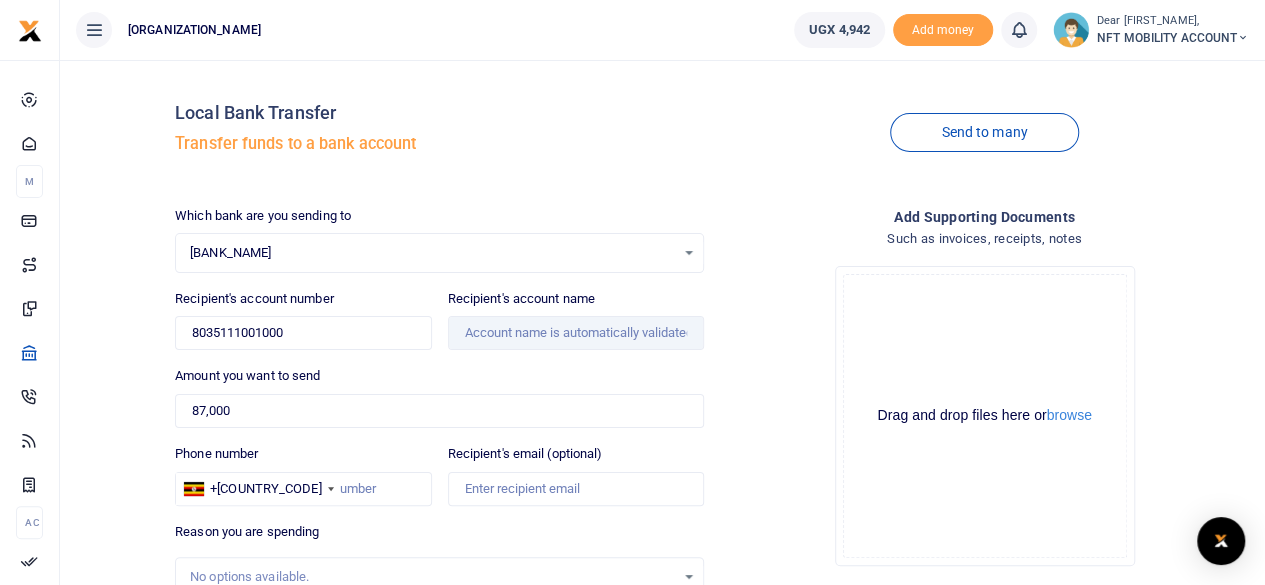 click on "Recipient's account number
[ACCOUNT_NUMBER]
Account number is required." at bounding box center (303, 320) 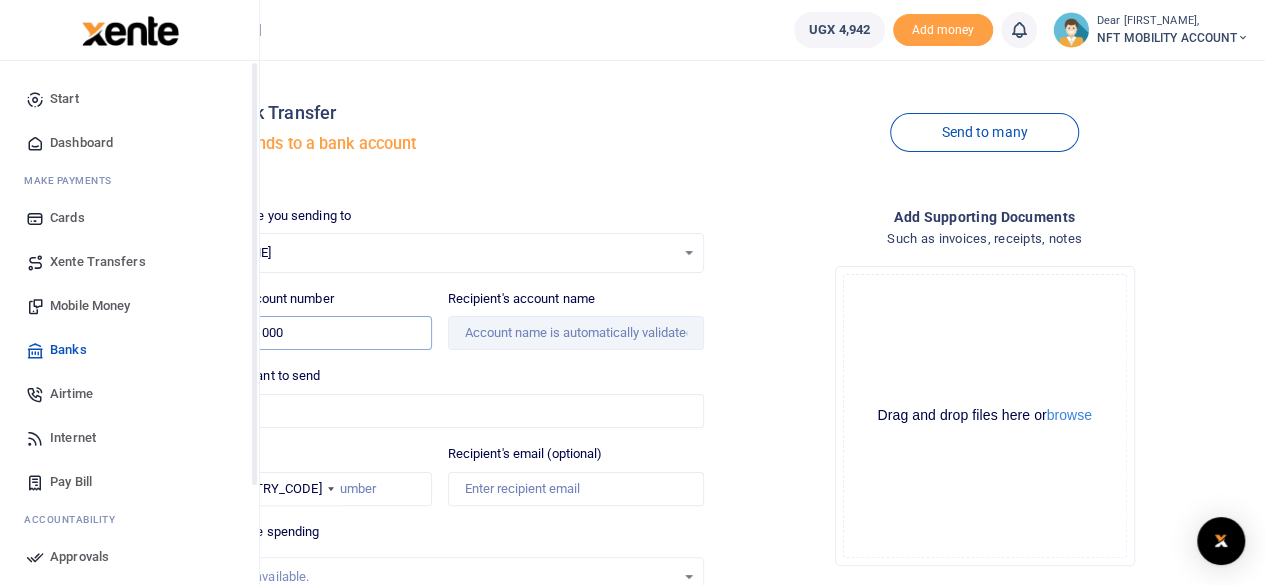 drag, startPoint x: 349, startPoint y: 335, endPoint x: 31, endPoint y: 319, distance: 318.40225 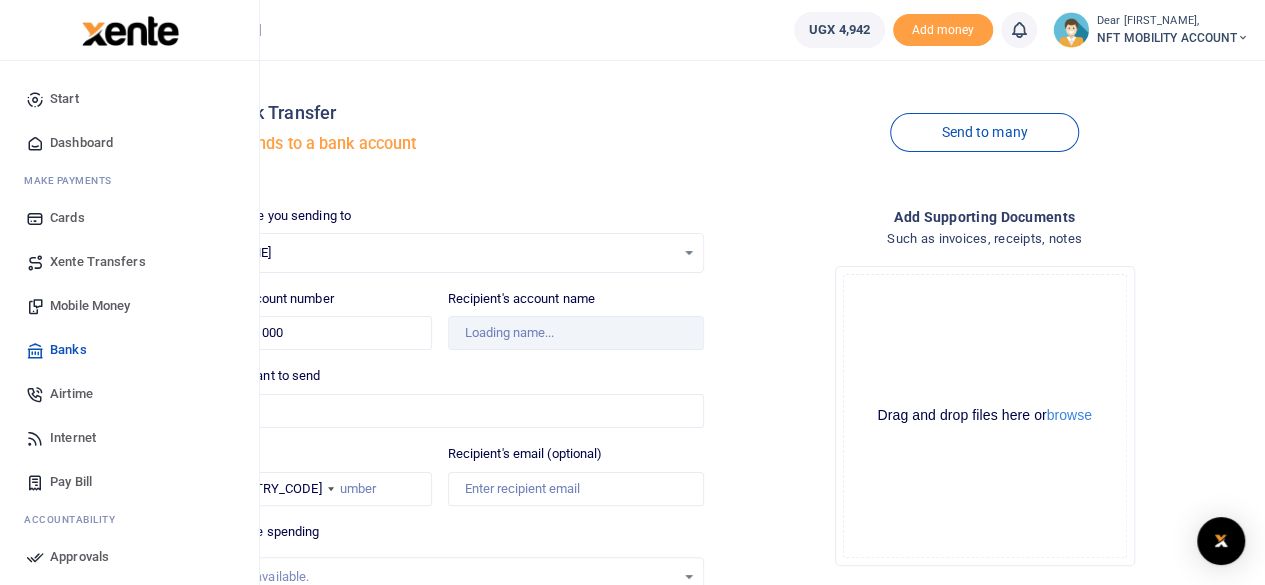click on "Mobile Money" at bounding box center (129, 306) 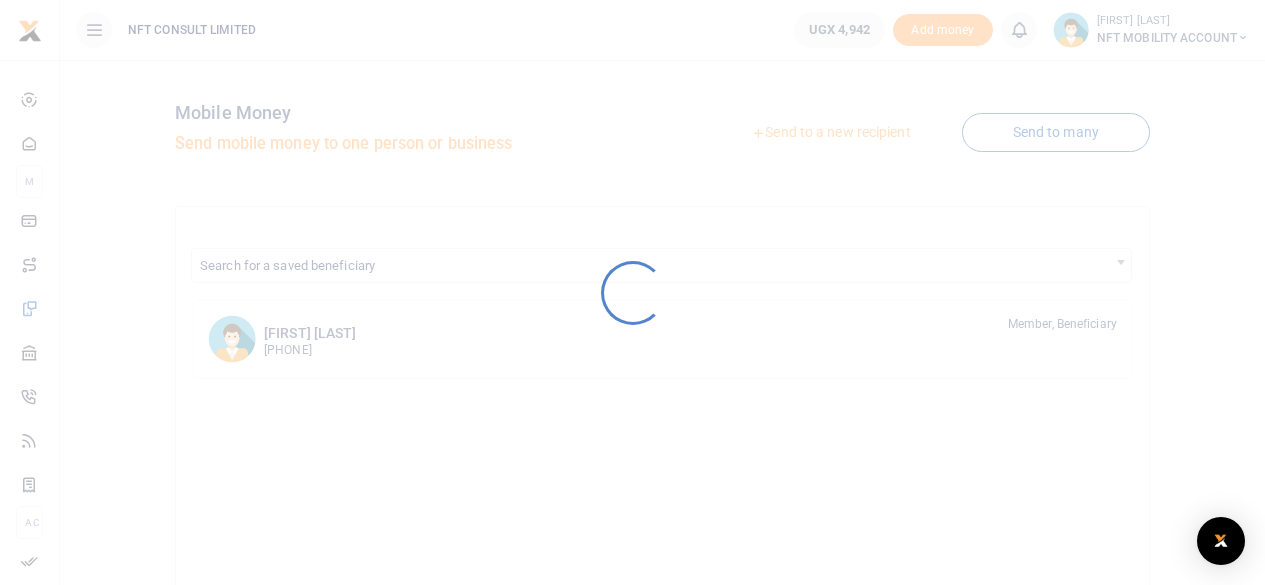 scroll, scrollTop: 0, scrollLeft: 0, axis: both 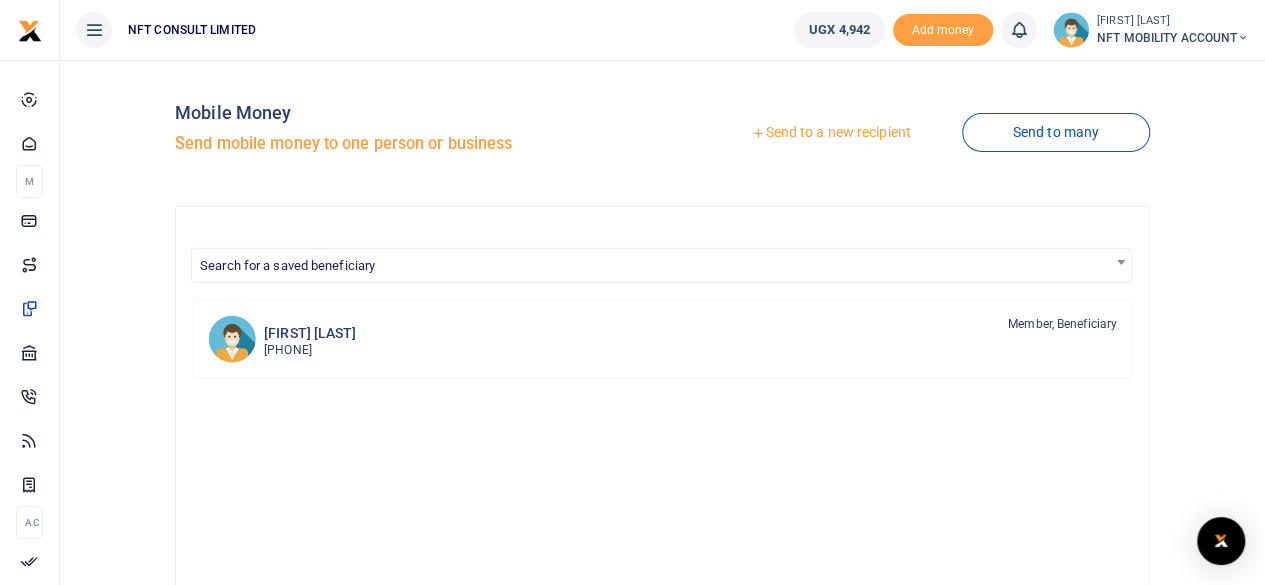 click on "Send to a new recipient" at bounding box center [830, 133] 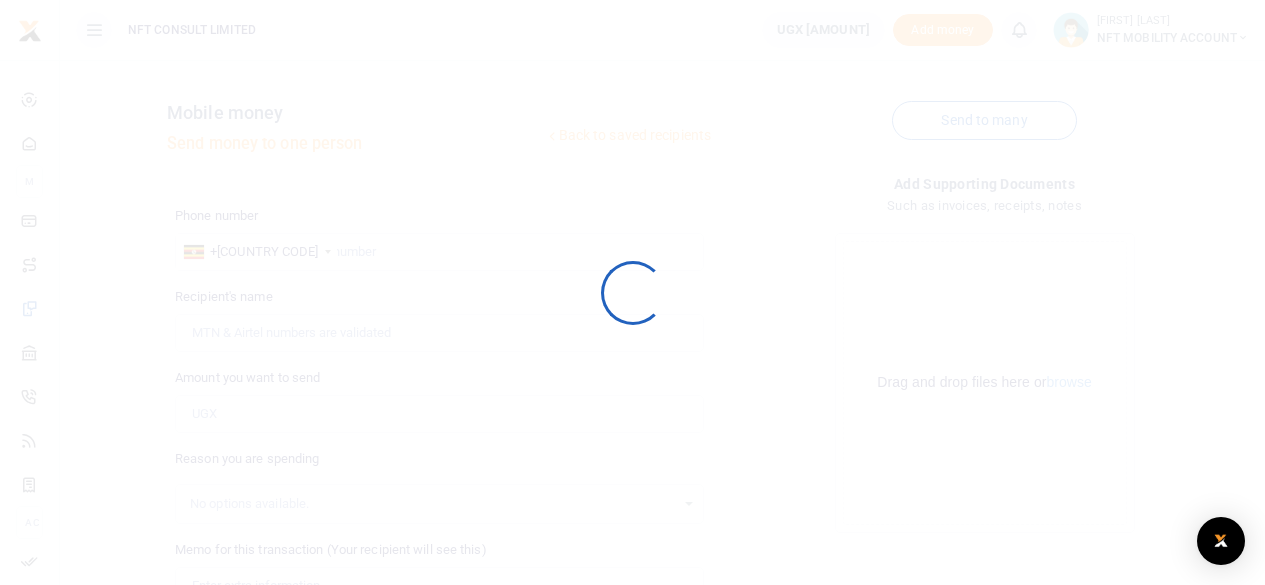 scroll, scrollTop: 0, scrollLeft: 0, axis: both 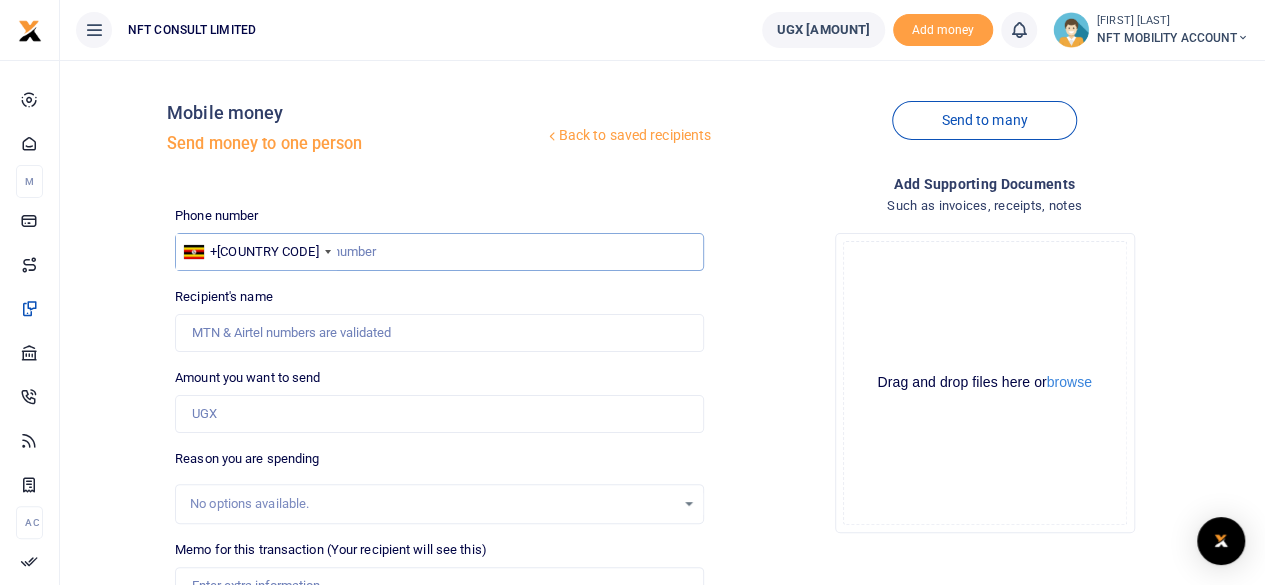 click at bounding box center (439, 252) 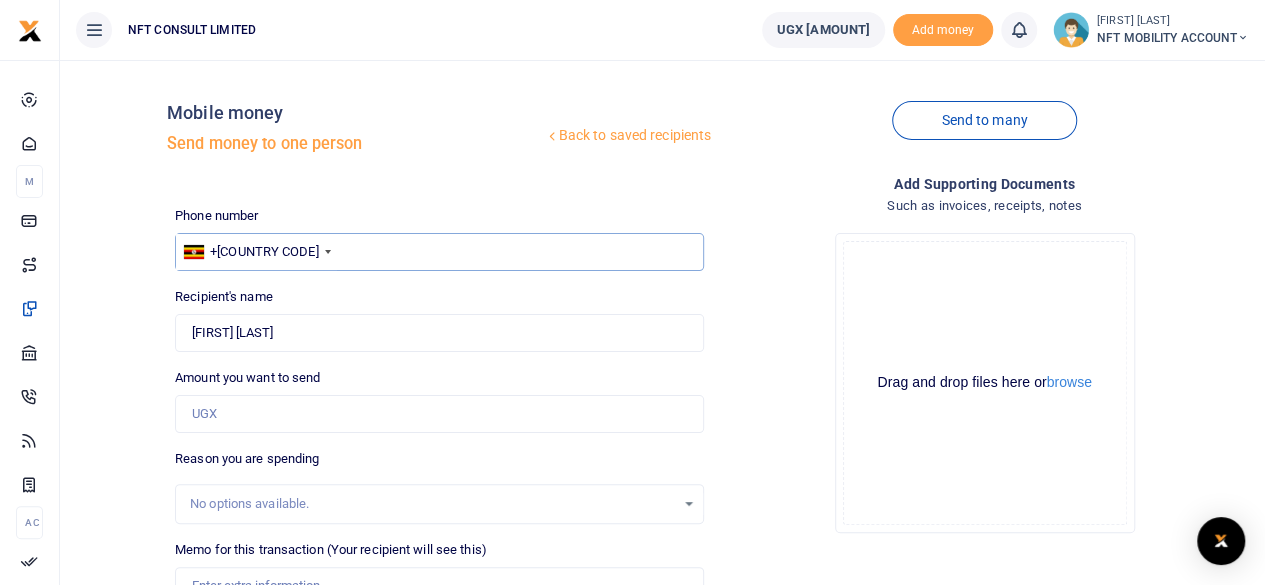 type on "755444446" 